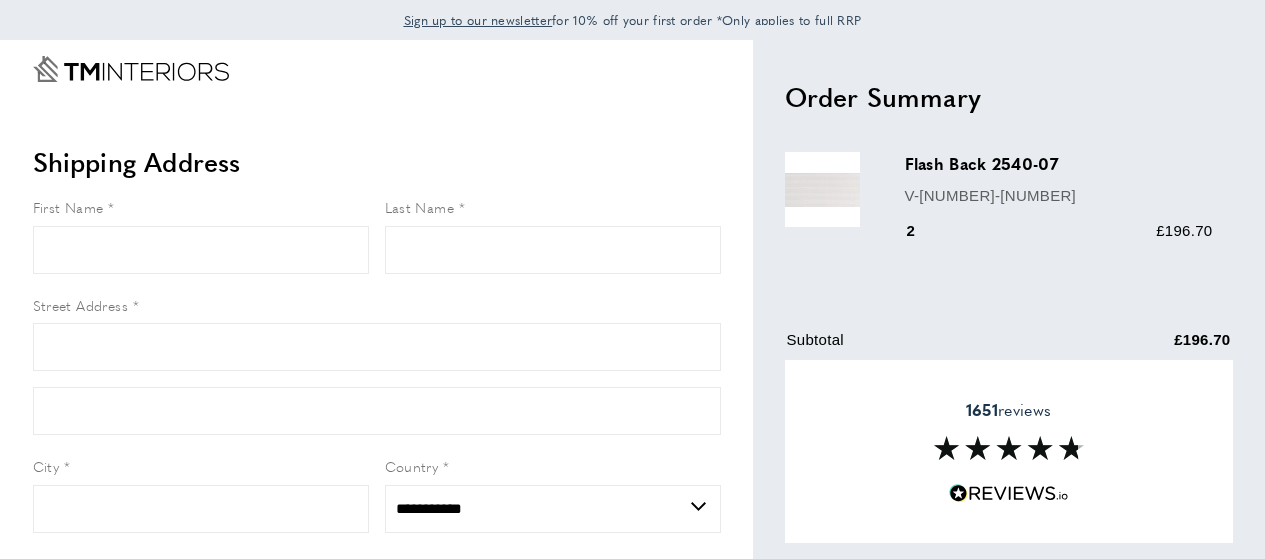 select on "**" 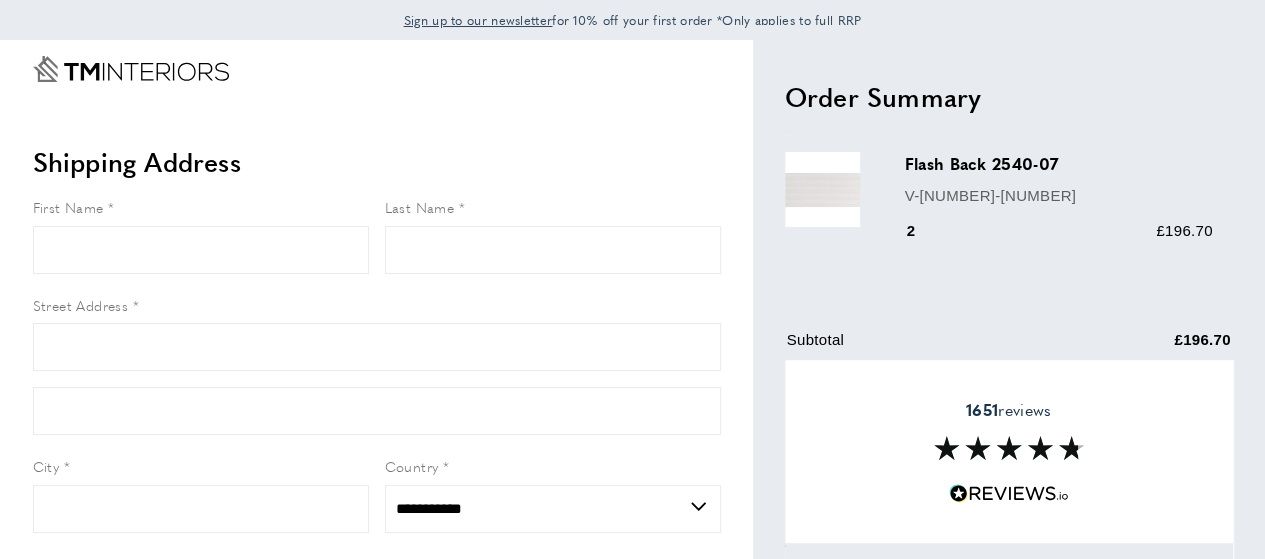 scroll, scrollTop: 0, scrollLeft: 0, axis: both 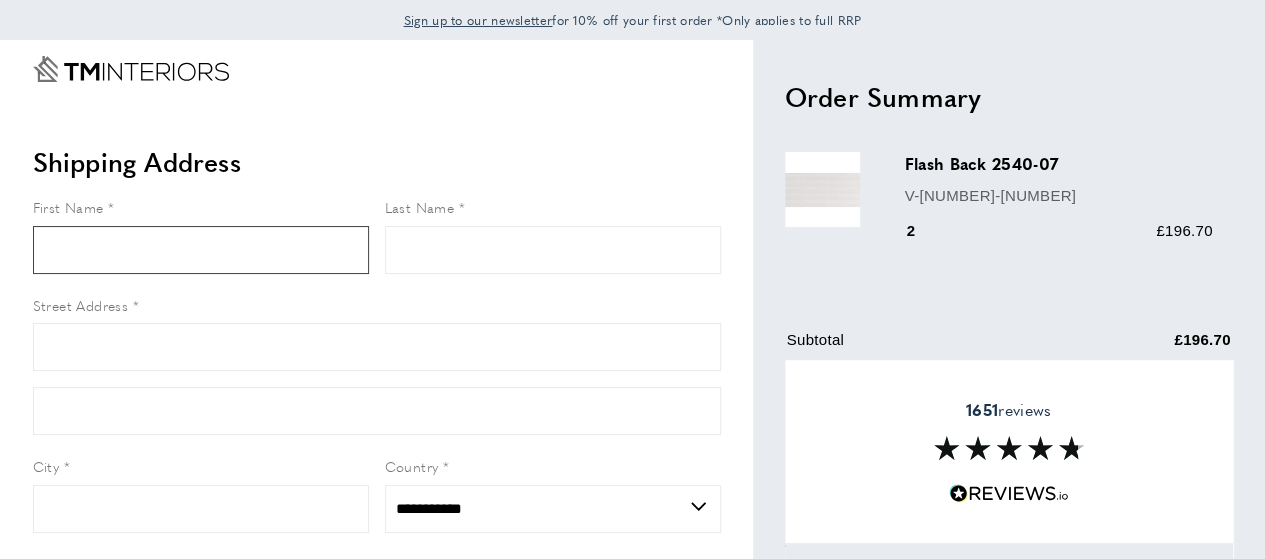 click on "First Name" at bounding box center (201, 250) 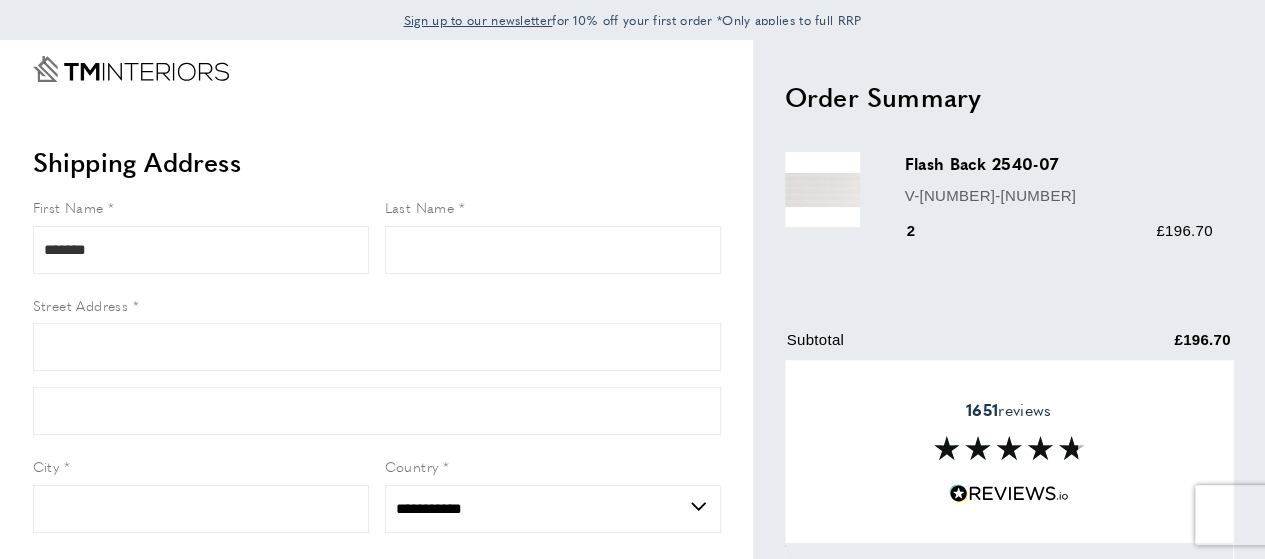 type on "******" 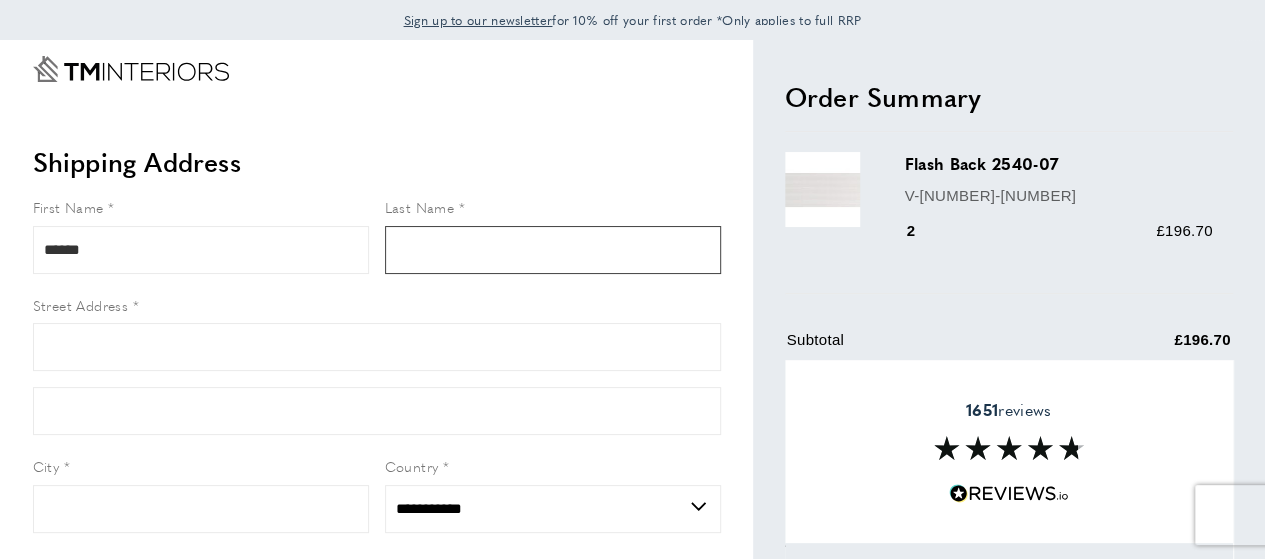 click on "Last Name" at bounding box center (553, 250) 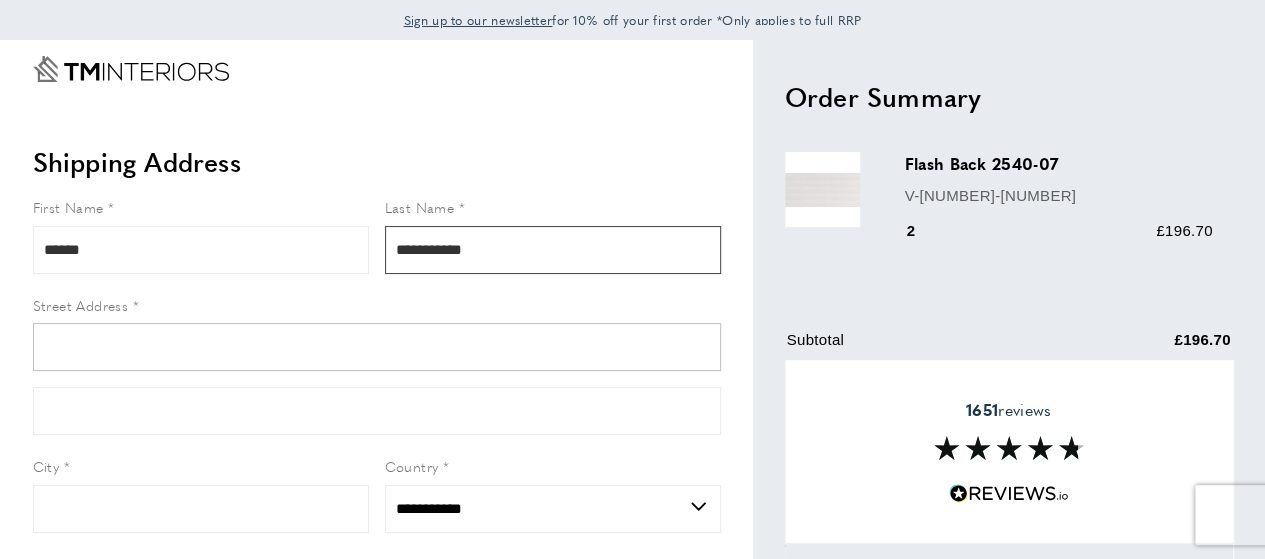 type on "**********" 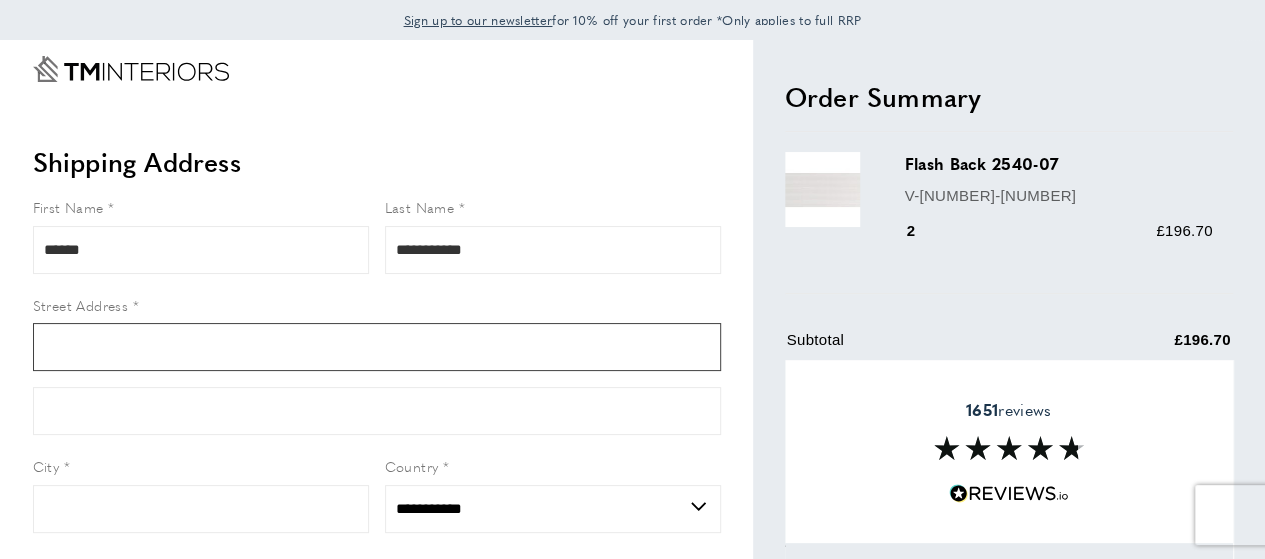 click on "Street Address" at bounding box center (377, 347) 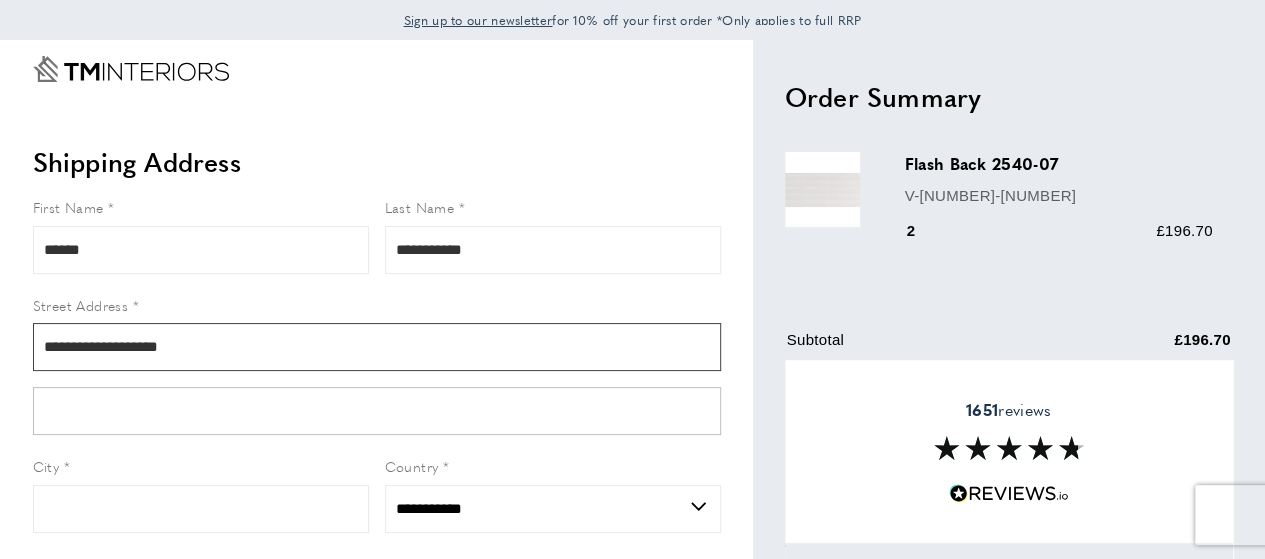 type on "**********" 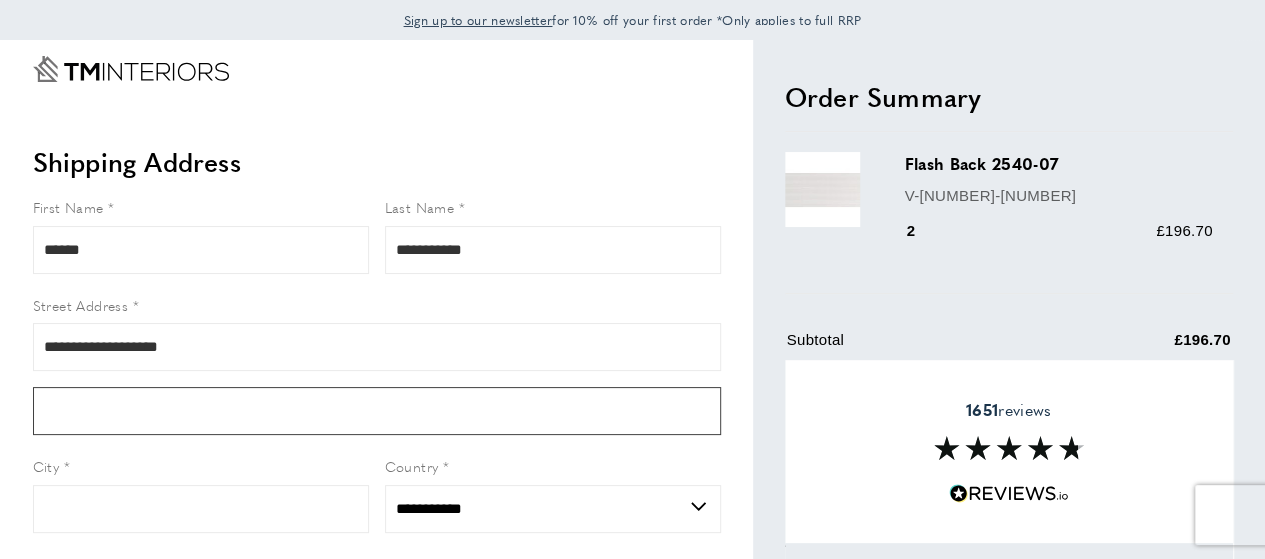 click on "Form field" at bounding box center [377, 411] 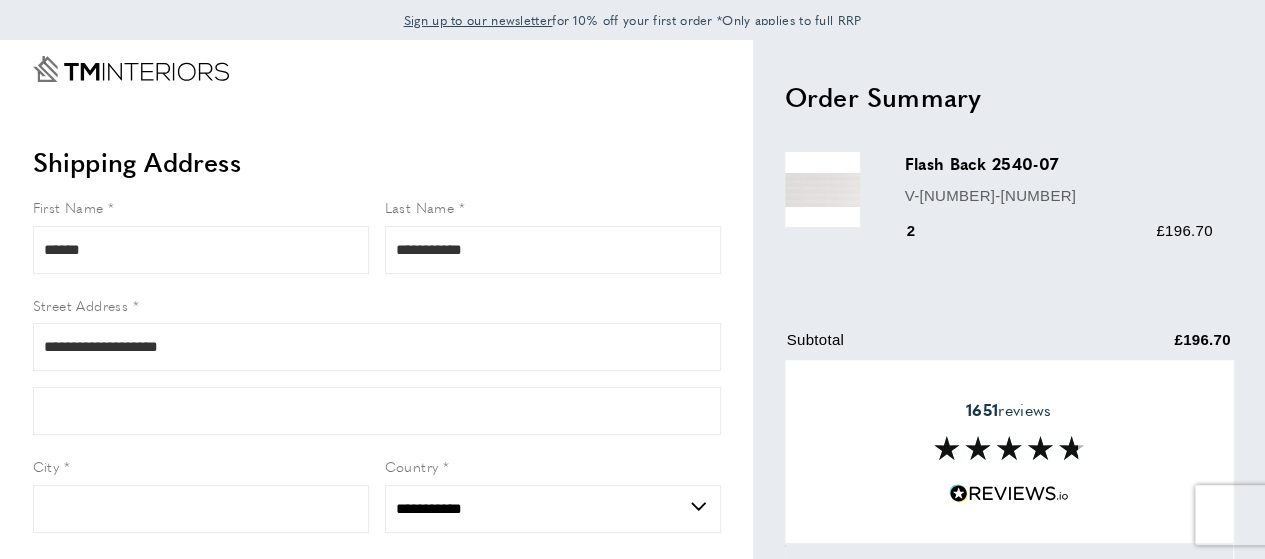 type 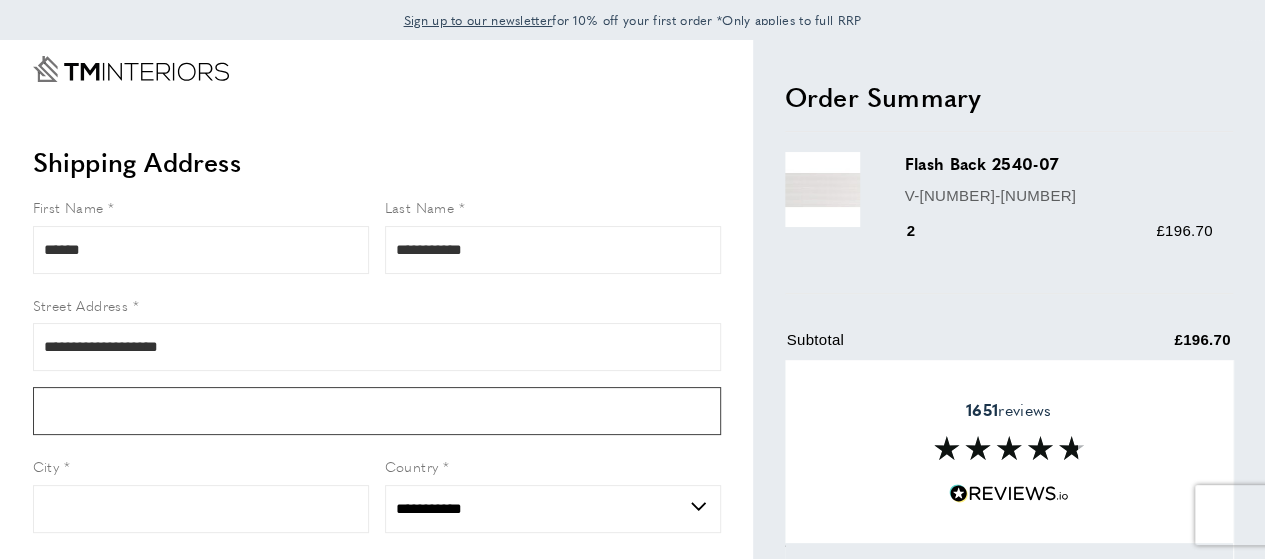 click on "Form field" at bounding box center (377, 411) 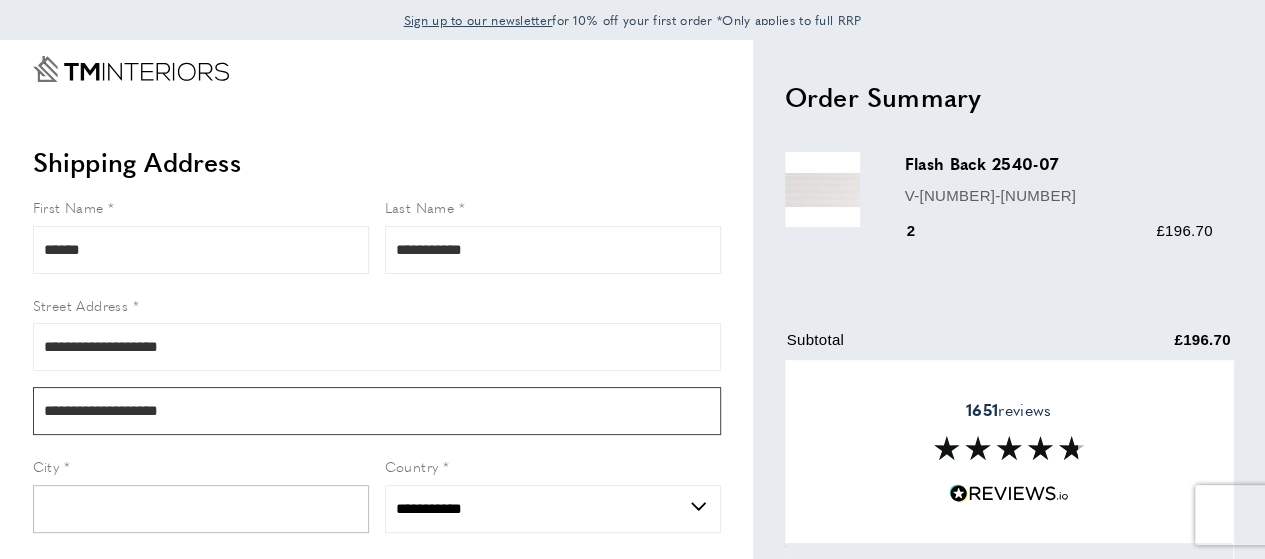 type on "**********" 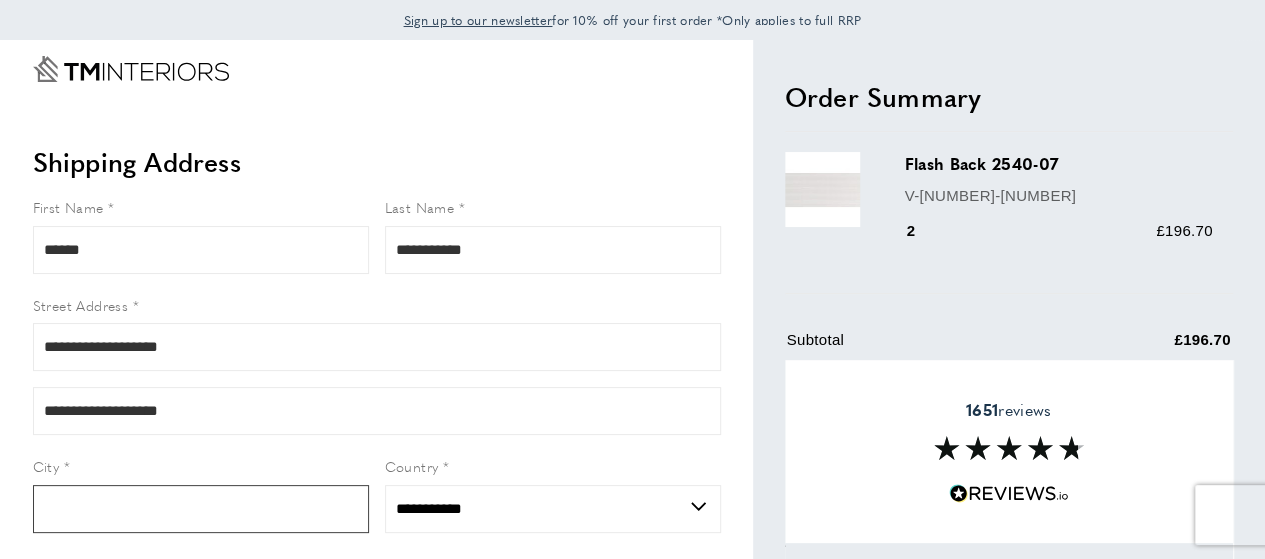 click on "City" at bounding box center (201, 509) 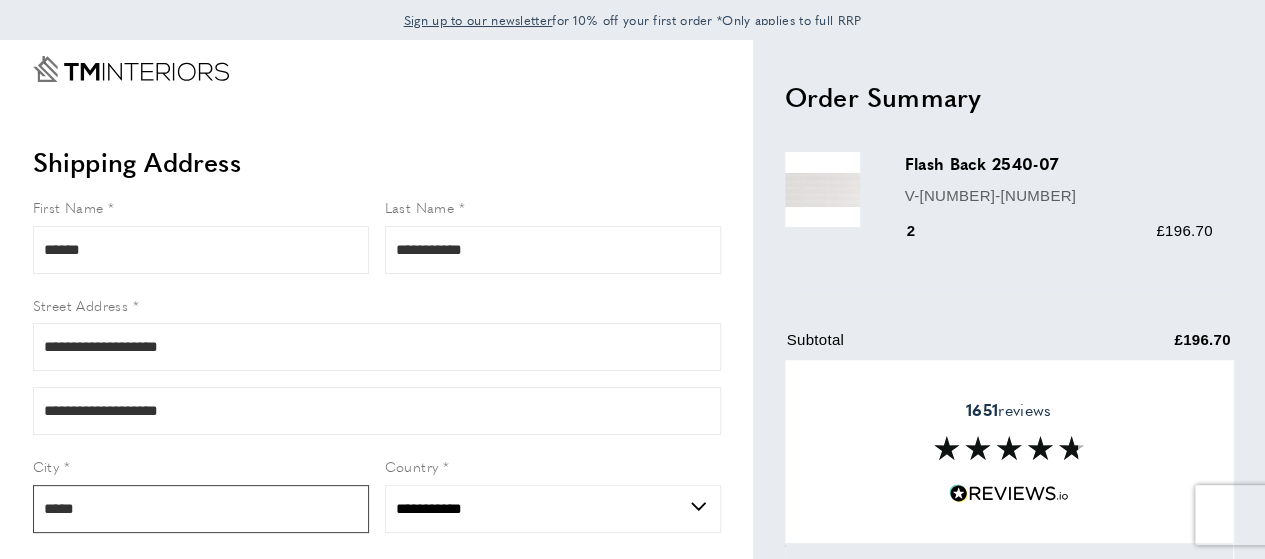 type on "******" 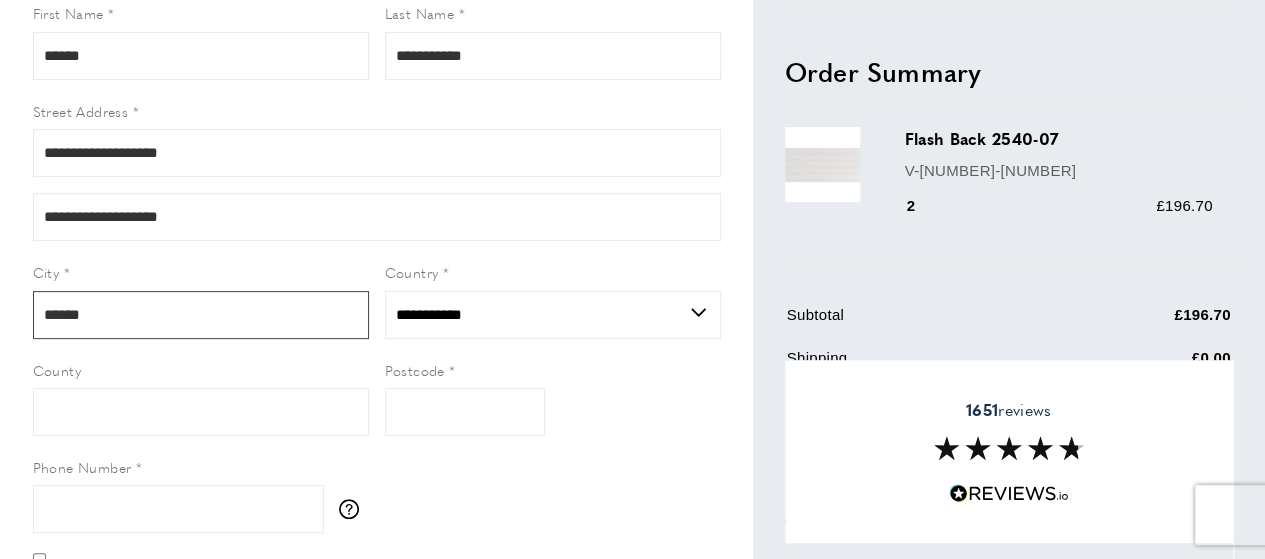 type 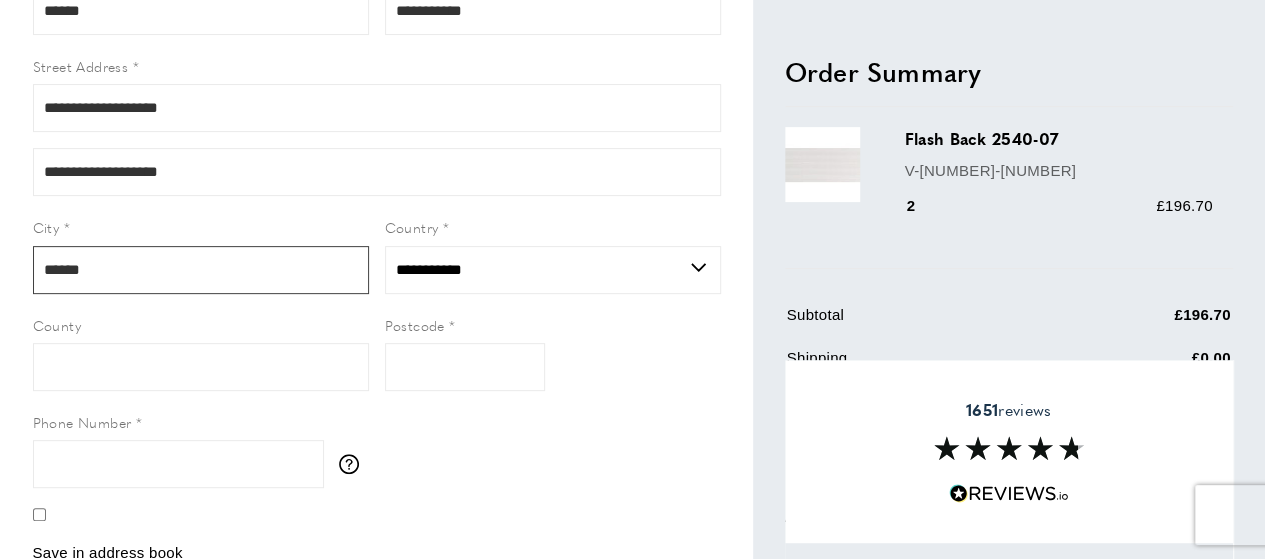 scroll, scrollTop: 240, scrollLeft: 0, axis: vertical 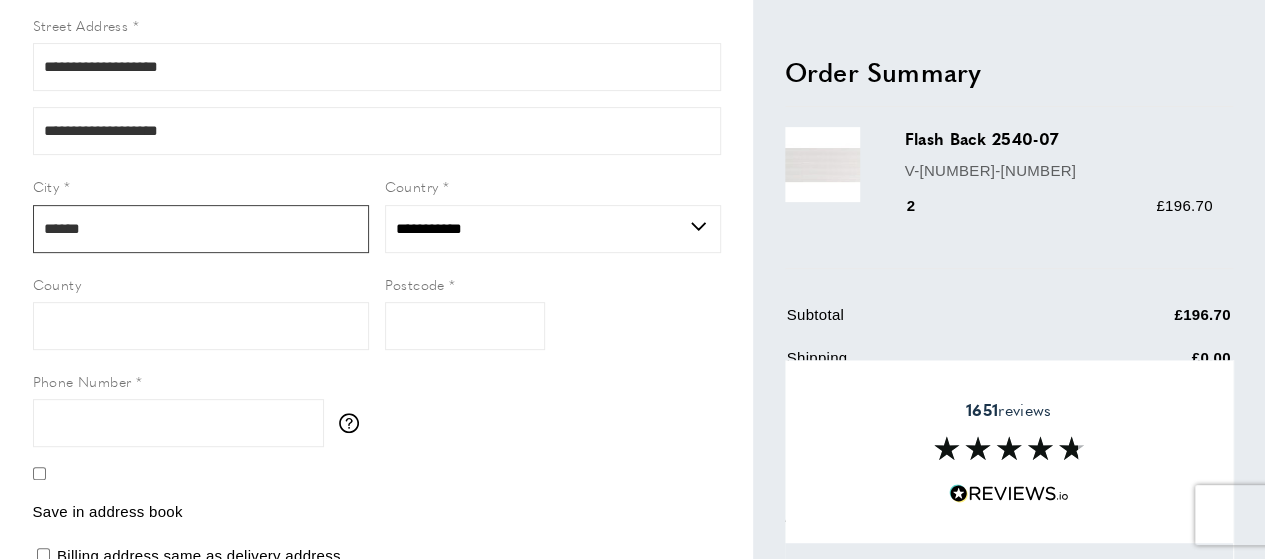 type on "******" 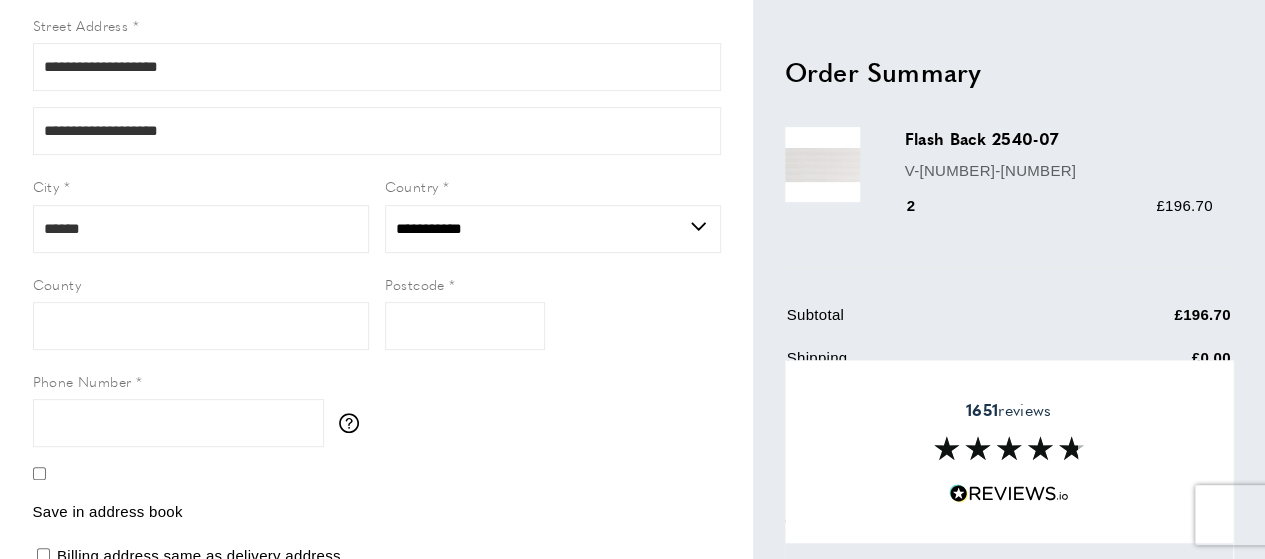 drag, startPoint x: 89, startPoint y: 283, endPoint x: 0, endPoint y: 283, distance: 89 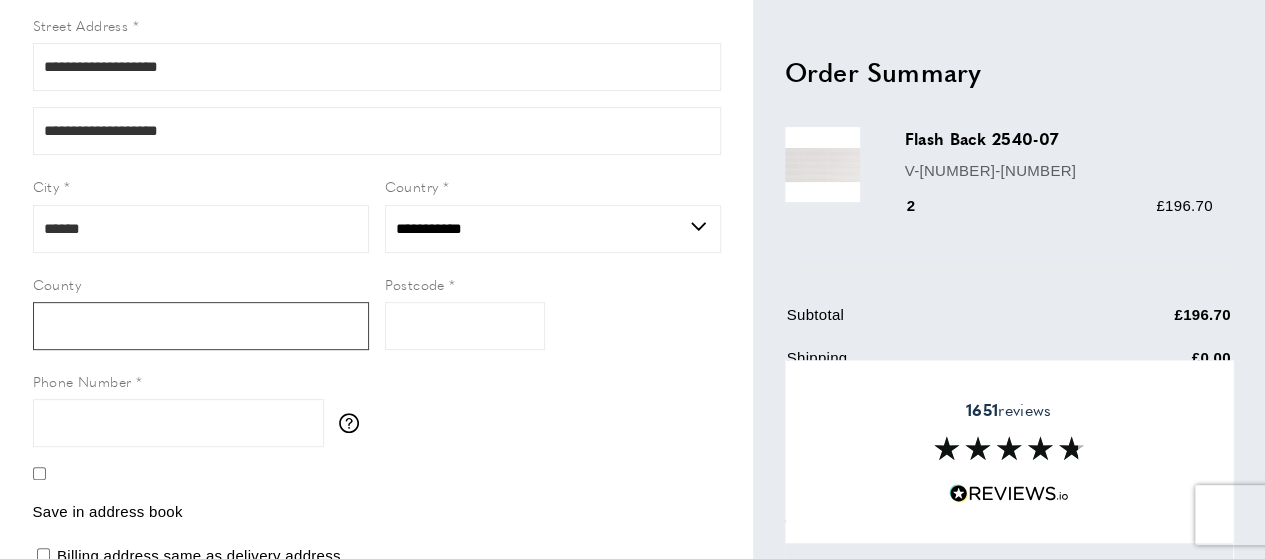 click on "County" at bounding box center (201, 326) 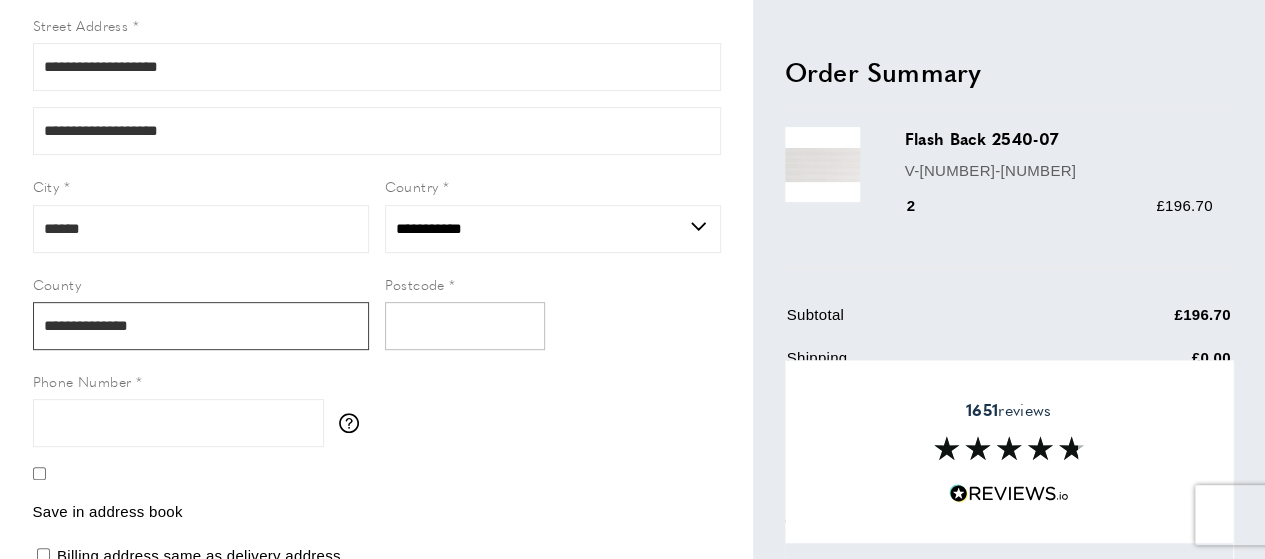 type on "**********" 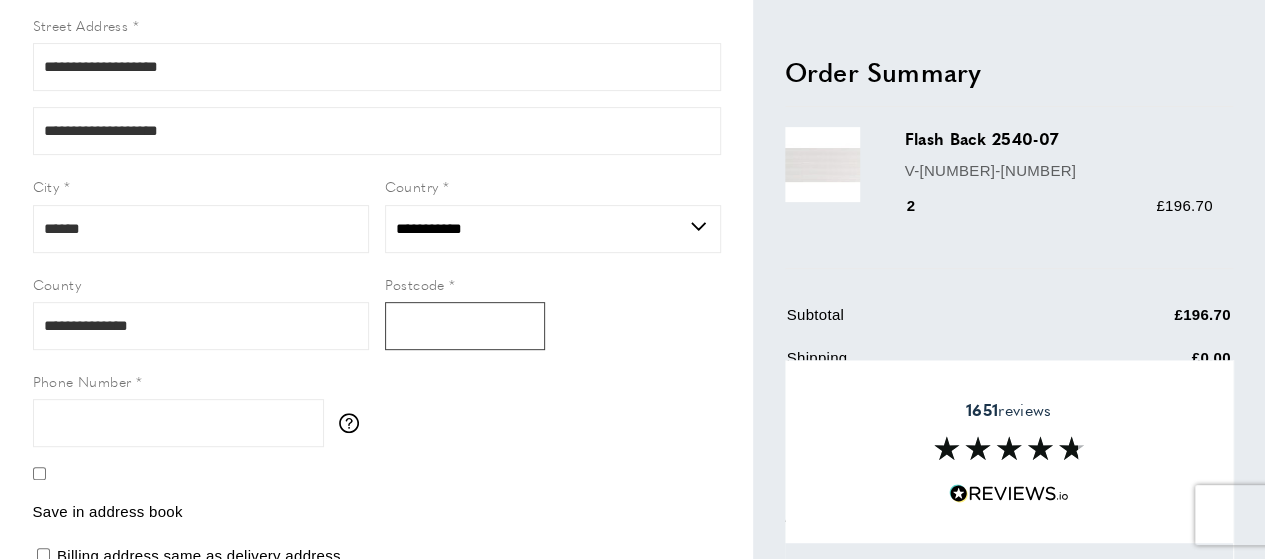 click on "Postcode" at bounding box center [465, 326] 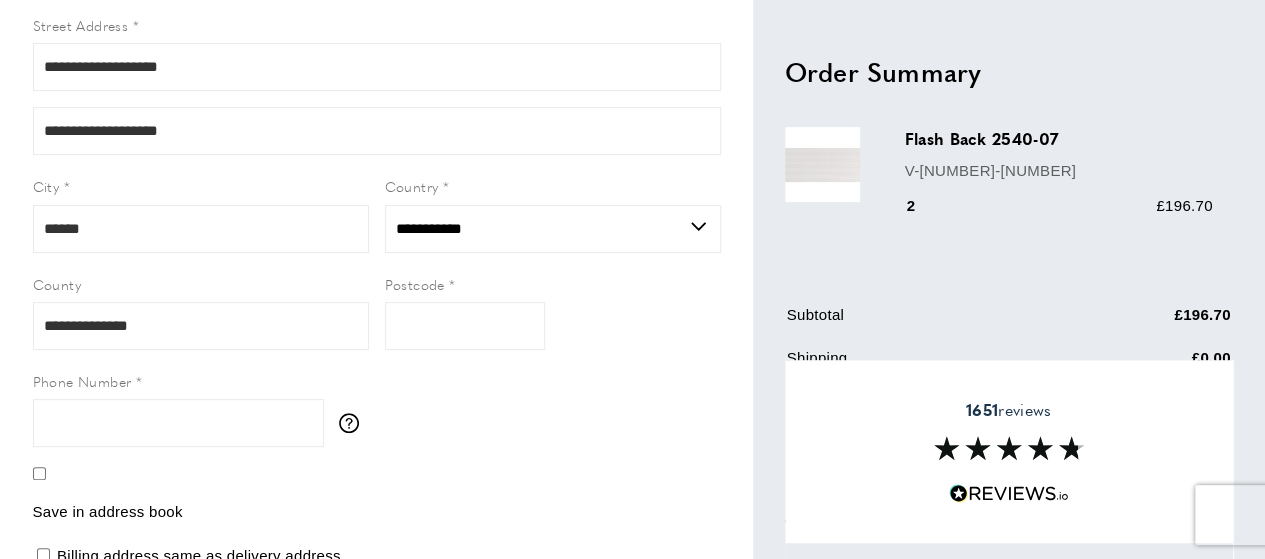 type 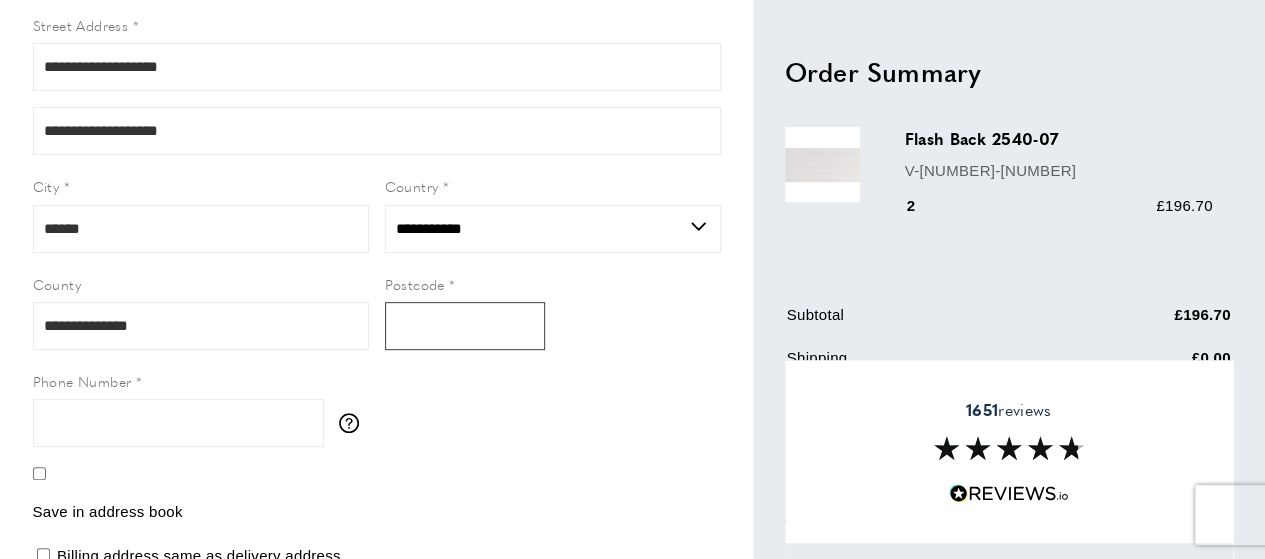 click on "Postcode" at bounding box center (465, 326) 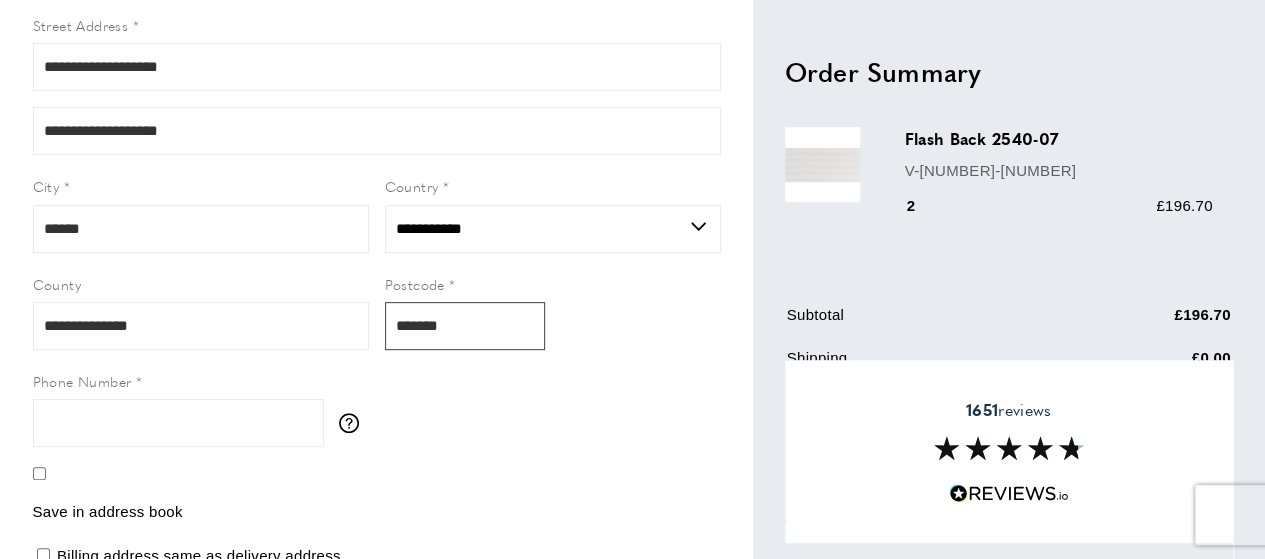 type on "*******" 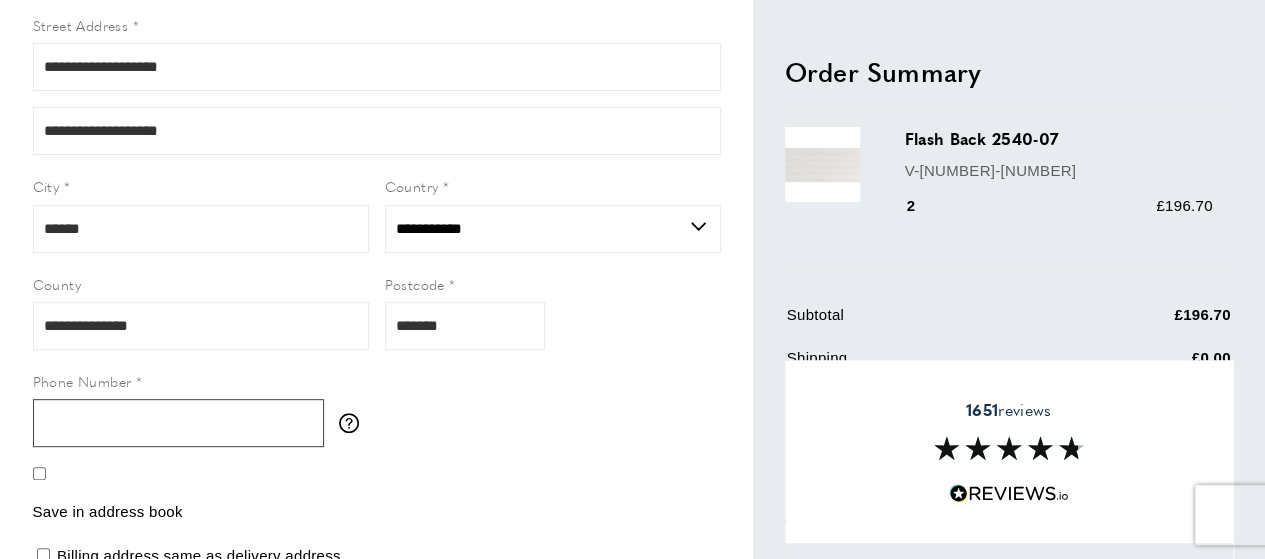 click on "[PHONE NUMBER]" at bounding box center (178, 423) 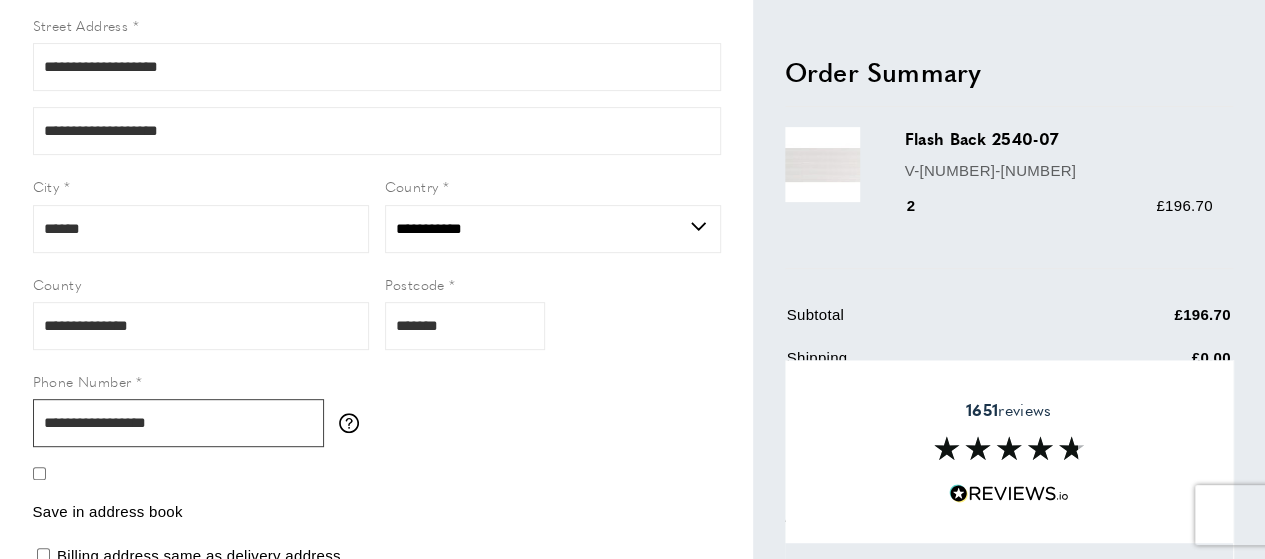 type on "**********" 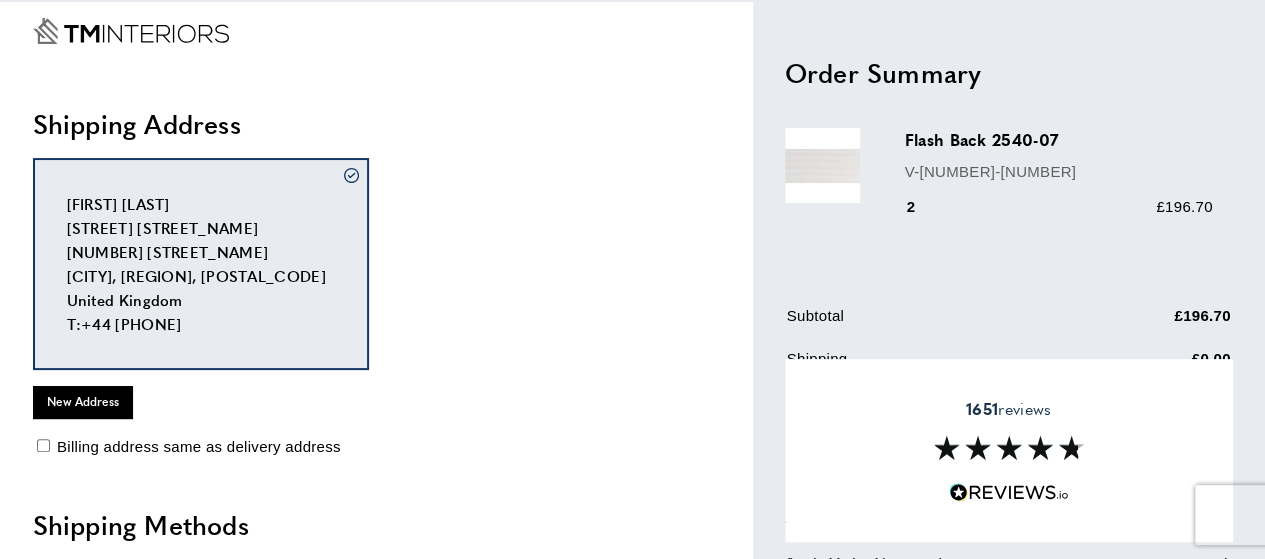 scroll, scrollTop: 78, scrollLeft: 0, axis: vertical 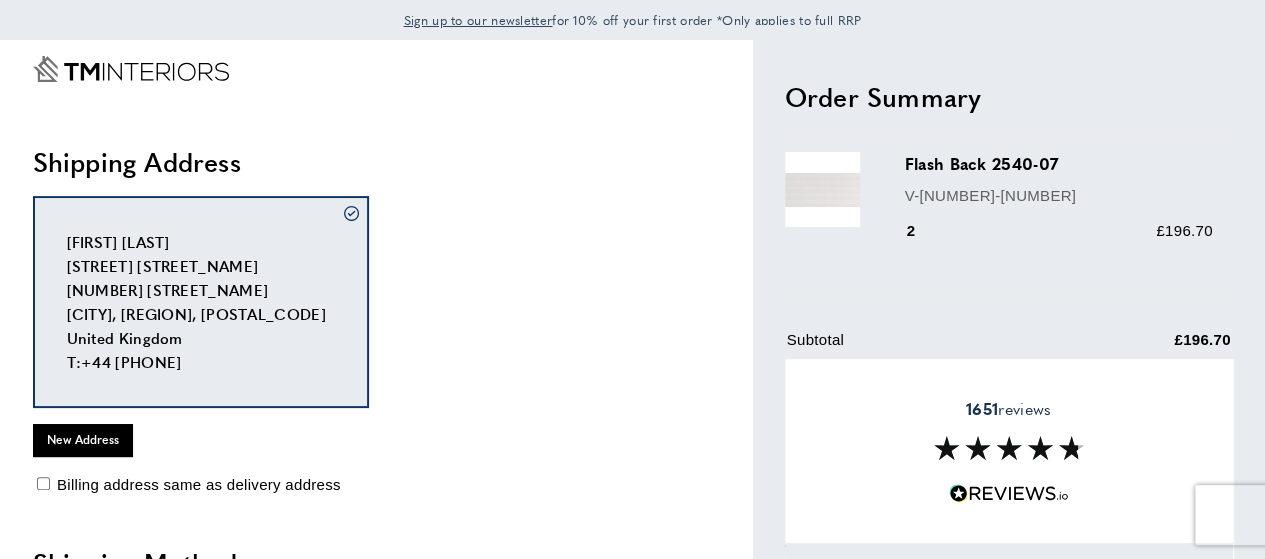 click on "V-2540-07" at bounding box center [1059, 196] 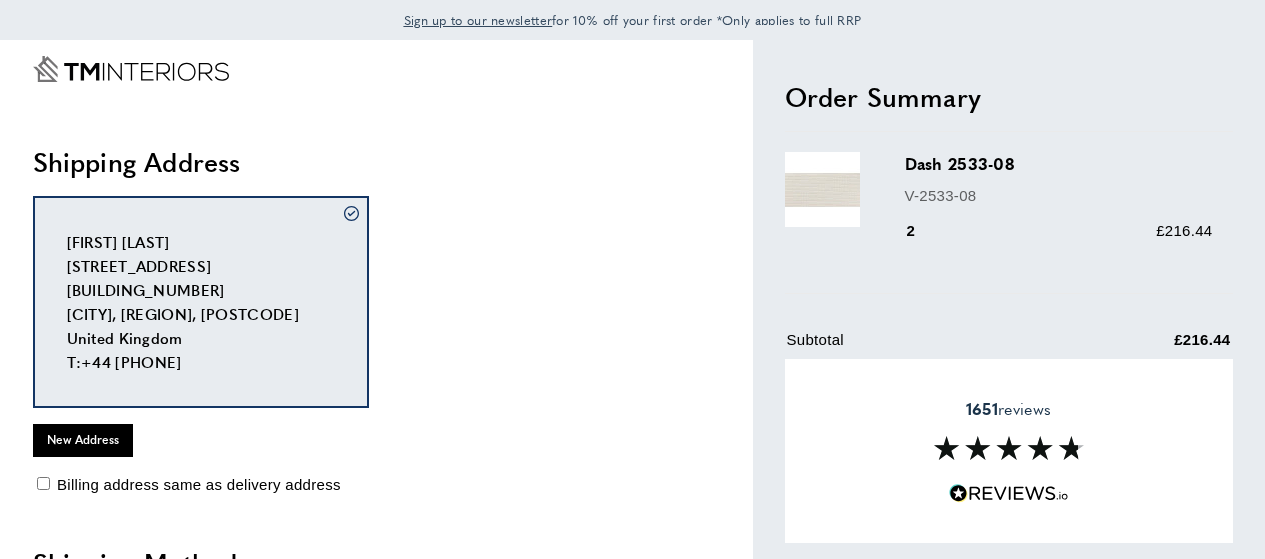 scroll, scrollTop: 0, scrollLeft: 0, axis: both 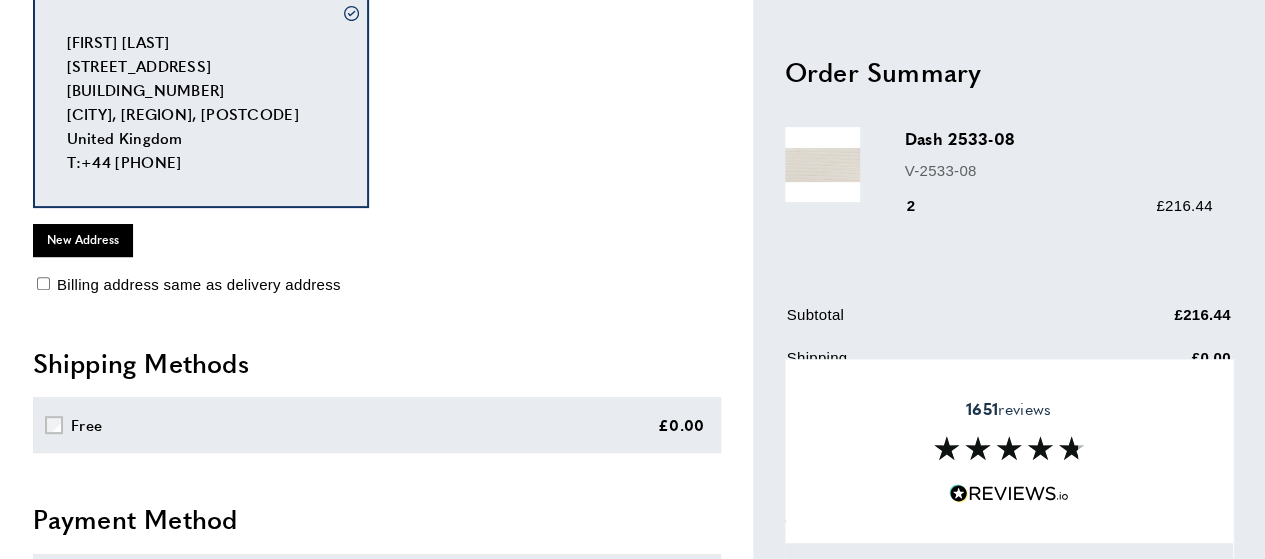 click at bounding box center [1009, 489] 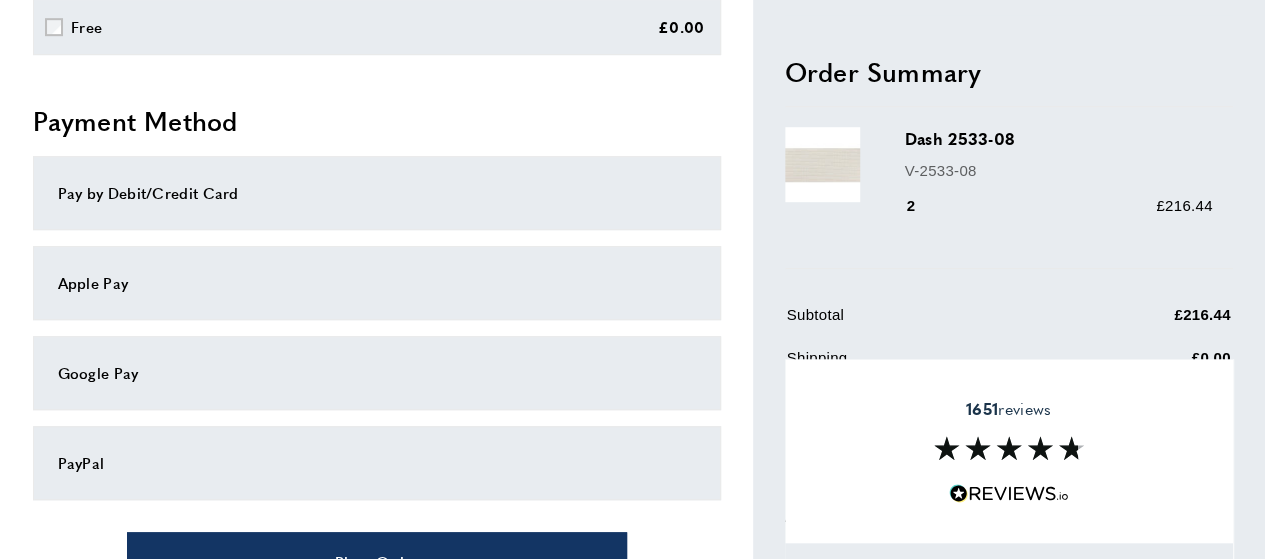 scroll, scrollTop: 600, scrollLeft: 0, axis: vertical 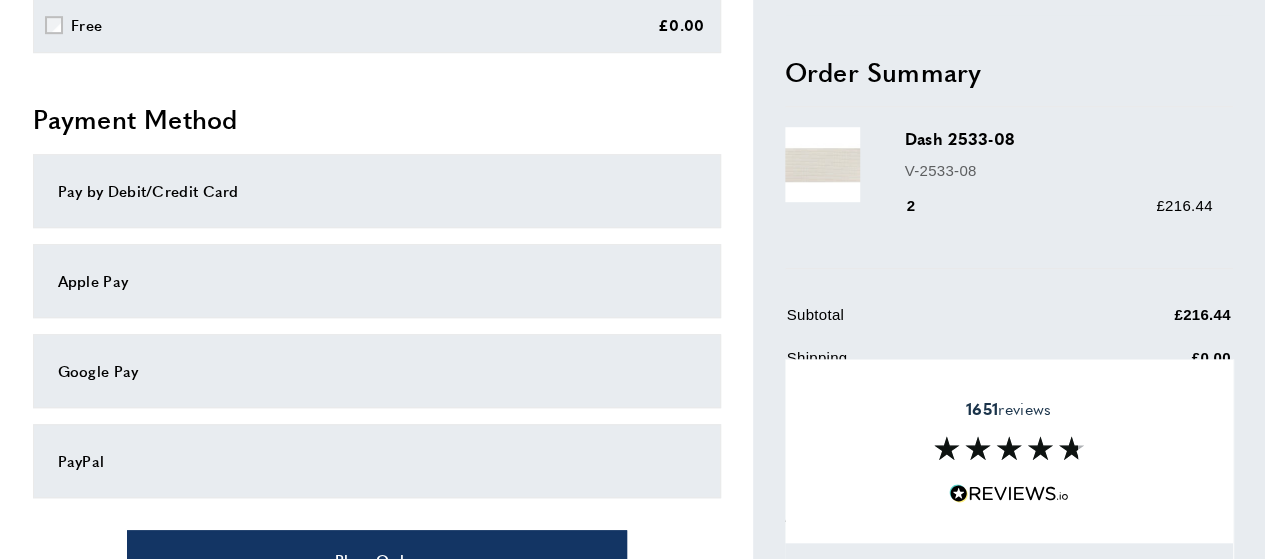 click on "Pay by Debit/Credit Card" at bounding box center [377, 191] 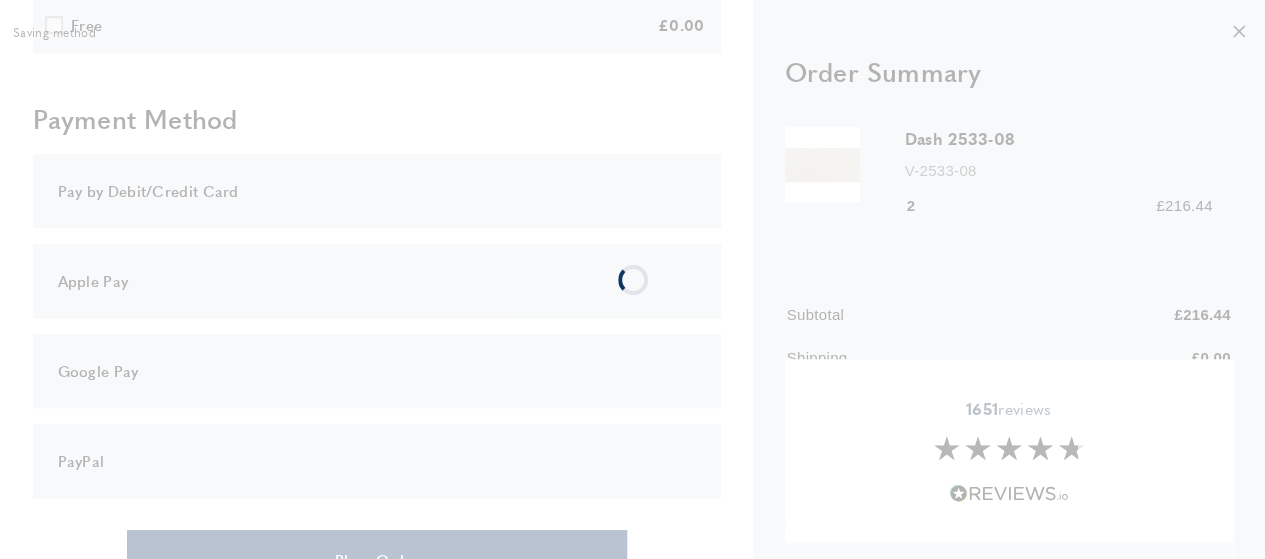 click on "Checkout
View Summary
summary-trigger
£216.44
warning
Certain items cannot be delivered to your selected delivery country, please amend your order or check your delivery address.
cross
Shipping Address
tick
Mykola Pastushenko
Major Draper street
223 Warehouse Court
London,  Greater London, SE186FF
United Kingdom
T:" at bounding box center [632, 85] 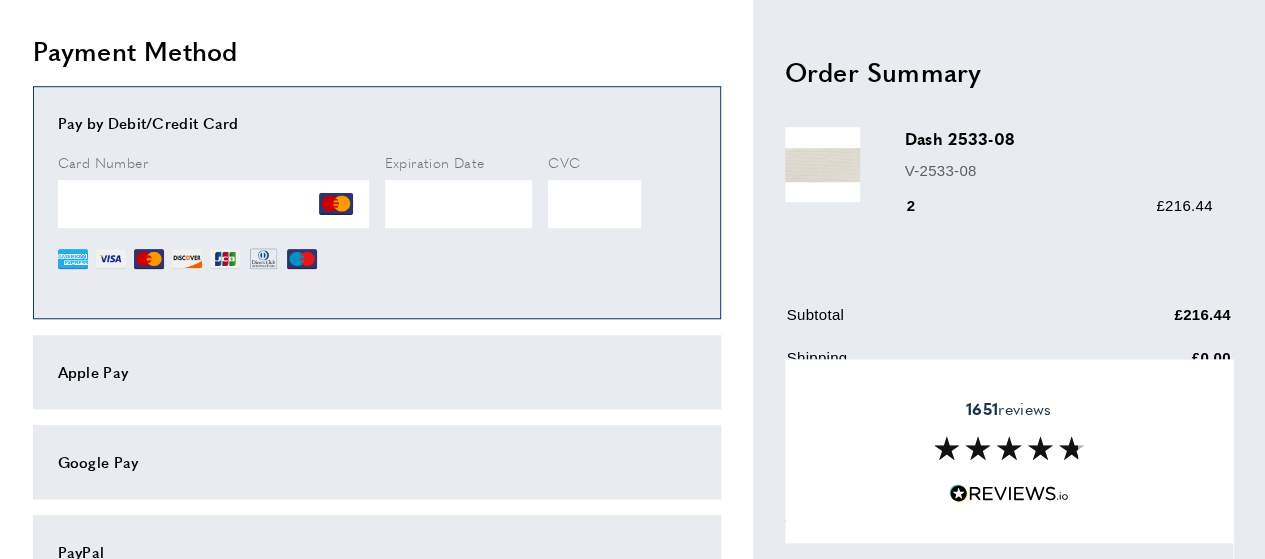 scroll, scrollTop: 680, scrollLeft: 0, axis: vertical 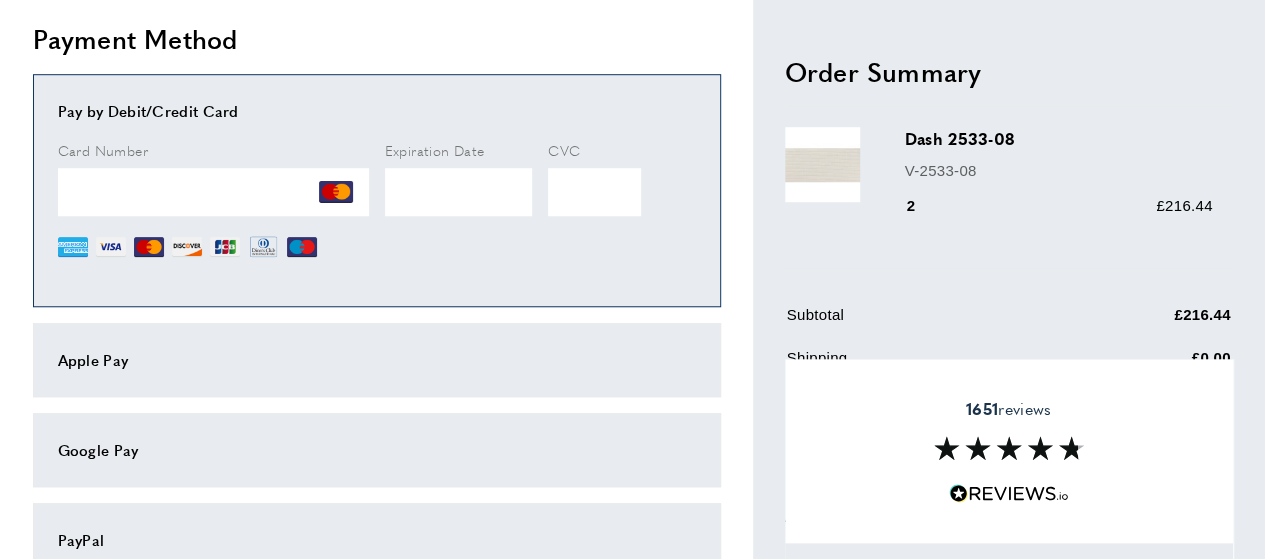 click on "Subtotal
£216.44
Shipping
£0.00
VAT
£36.08
Grand Total" at bounding box center (1009, 390) 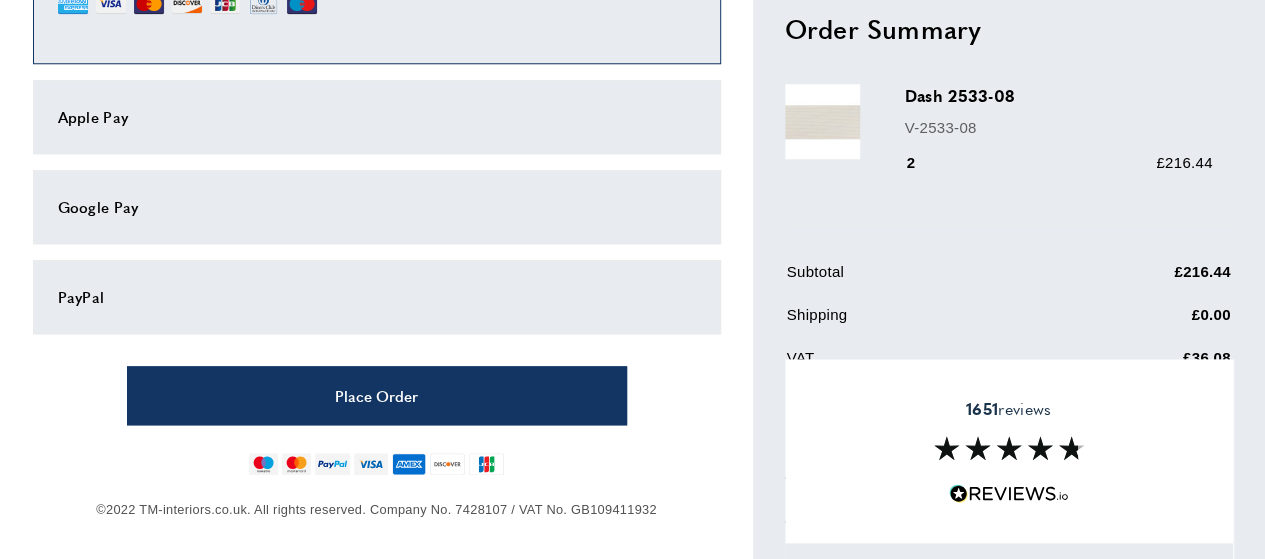 scroll, scrollTop: 928, scrollLeft: 0, axis: vertical 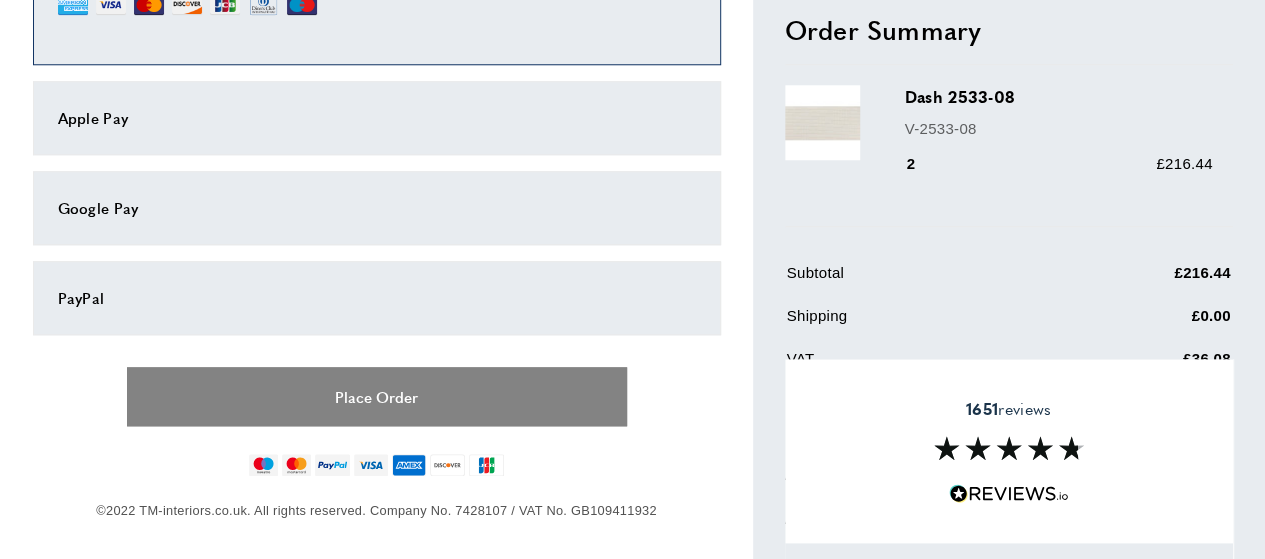 click on "Place Order" at bounding box center (377, 396) 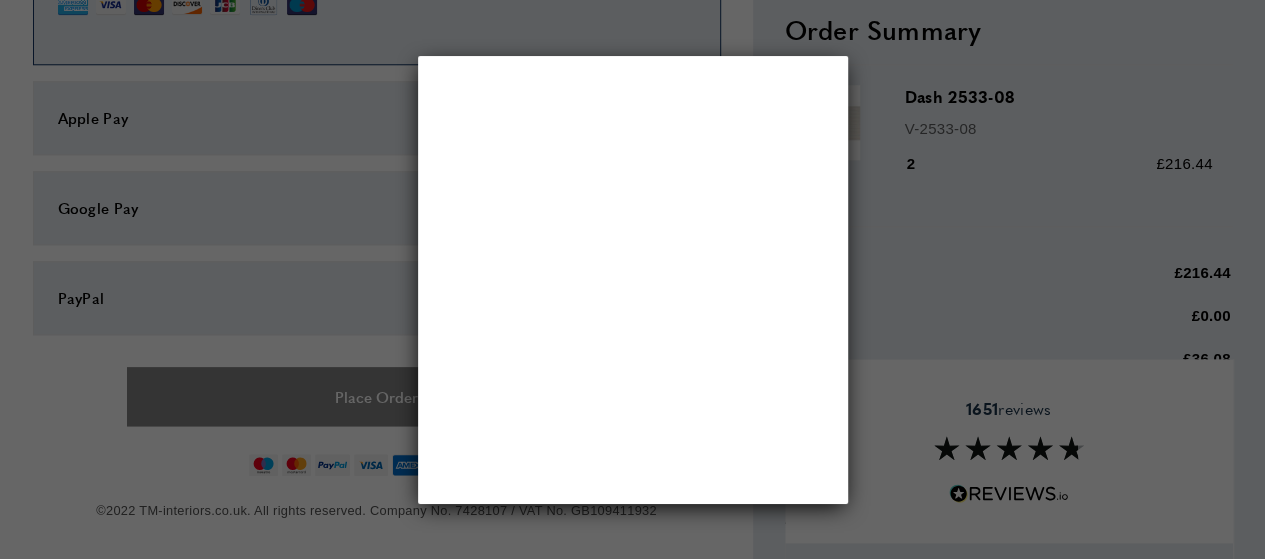 scroll, scrollTop: 0, scrollLeft: 0, axis: both 